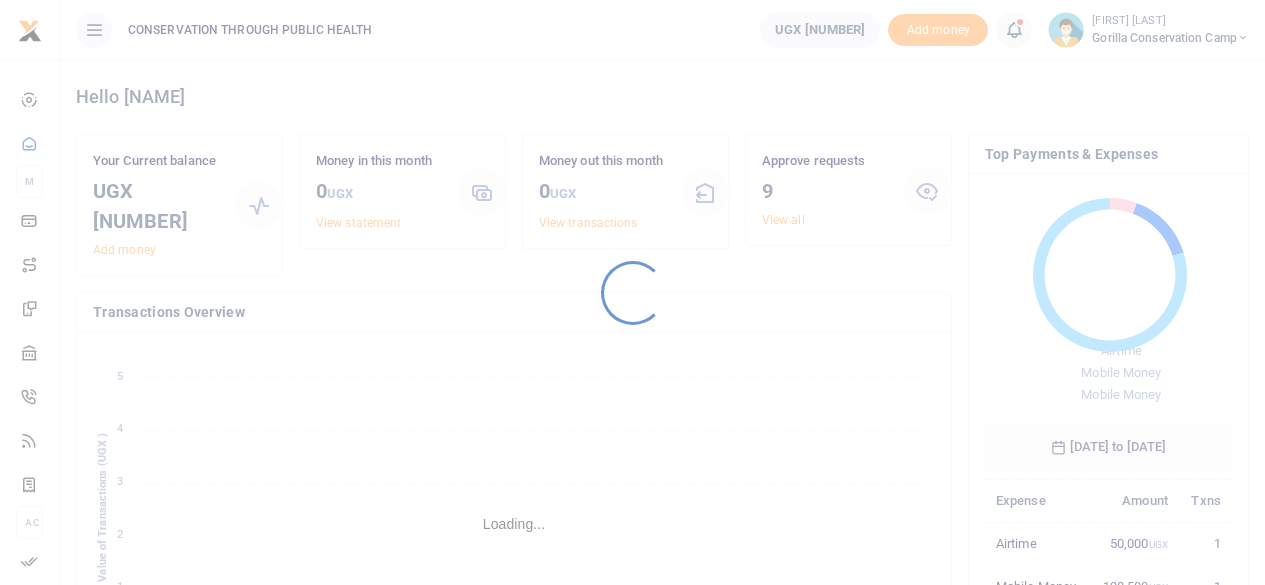 scroll, scrollTop: 0, scrollLeft: 0, axis: both 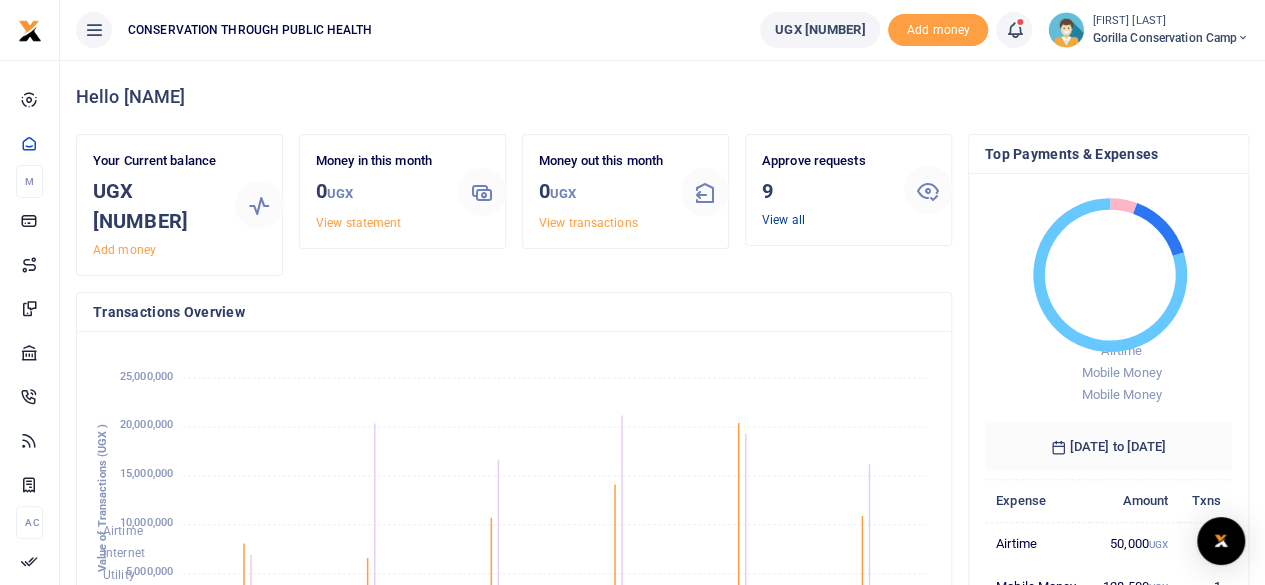 click on "View all" at bounding box center [783, 220] 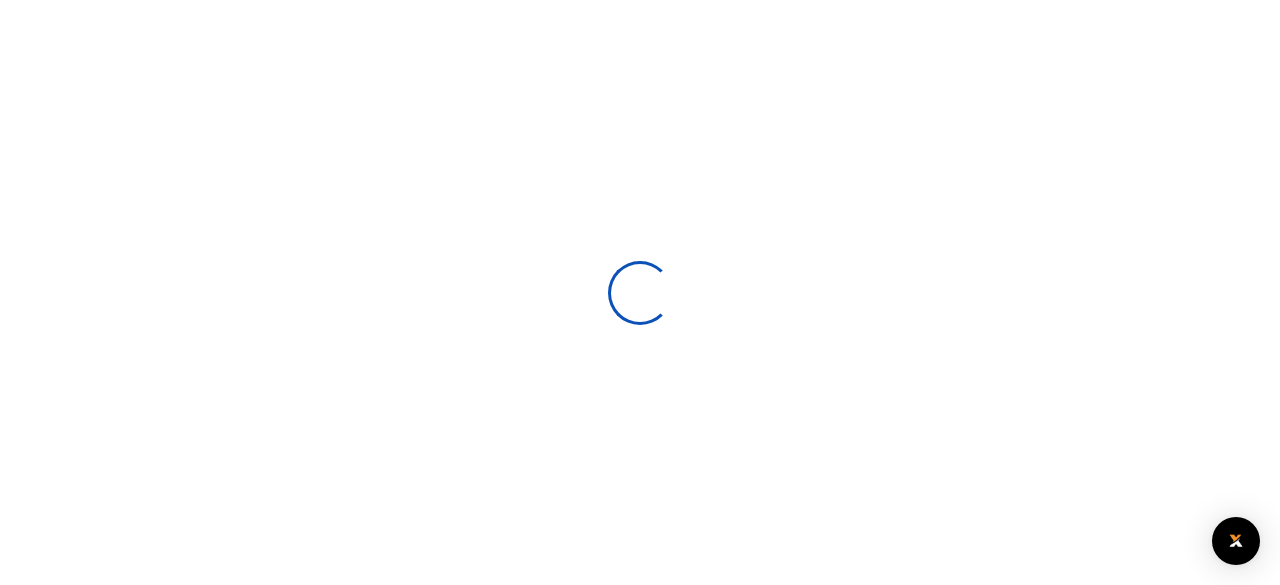 scroll, scrollTop: 0, scrollLeft: 0, axis: both 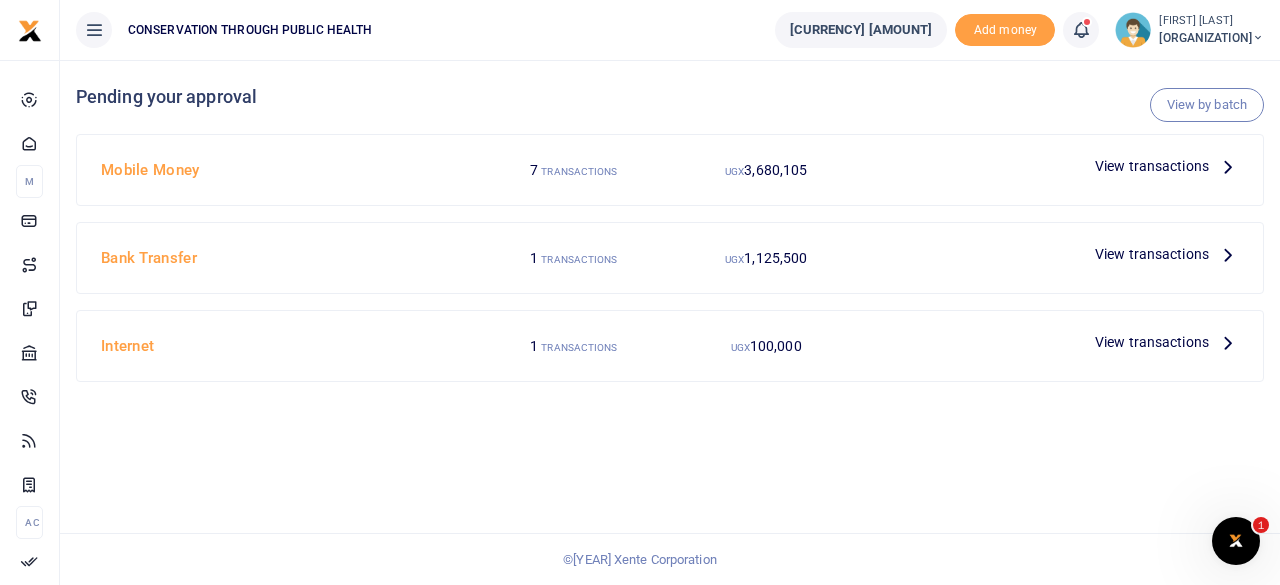 click at bounding box center (1228, 166) 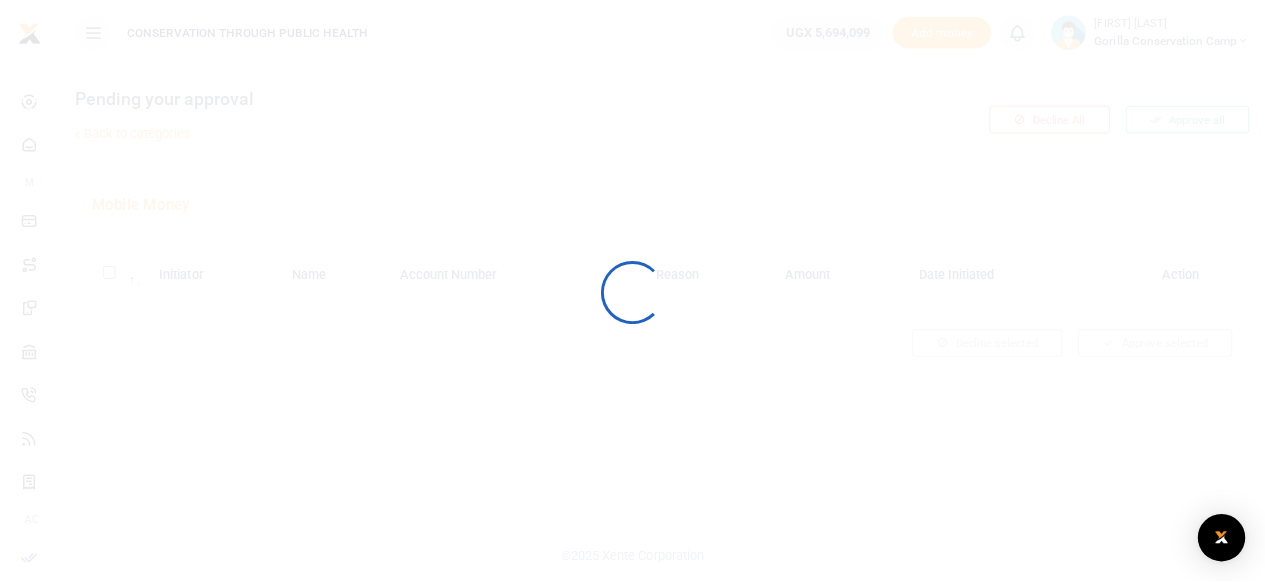 scroll, scrollTop: 0, scrollLeft: 0, axis: both 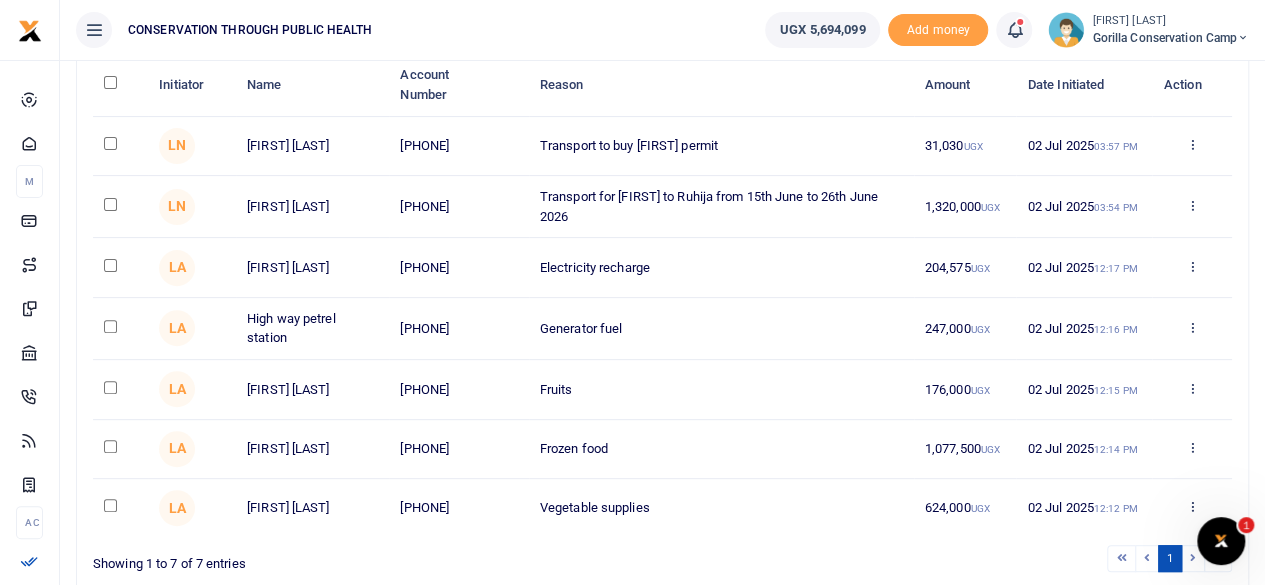 click at bounding box center (110, 143) 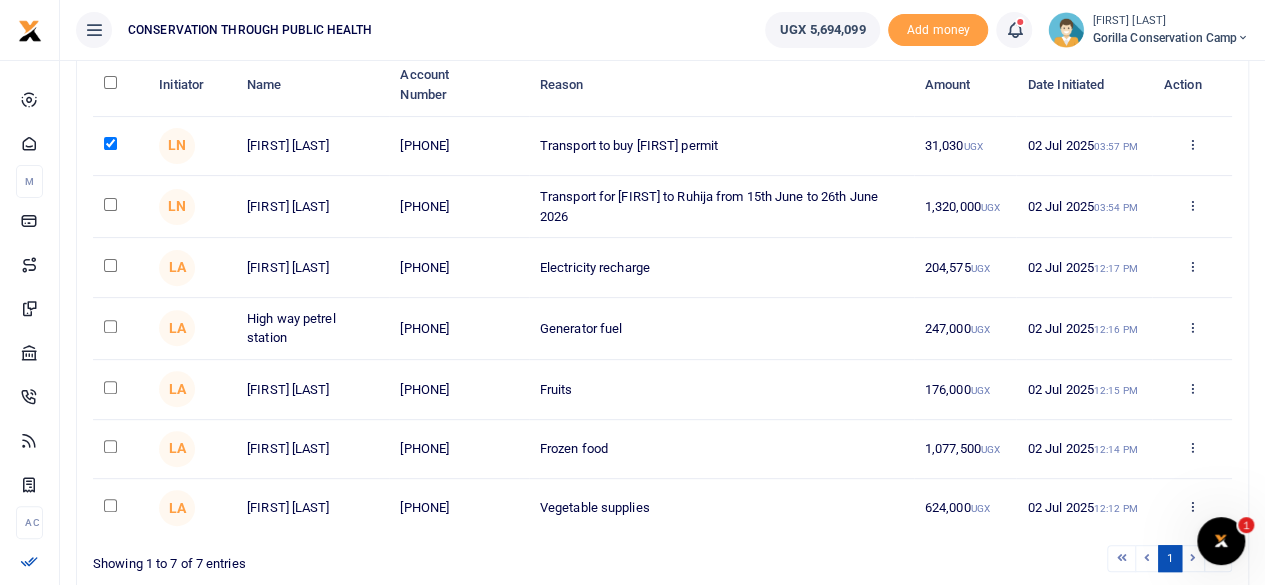 scroll, scrollTop: 300, scrollLeft: 0, axis: vertical 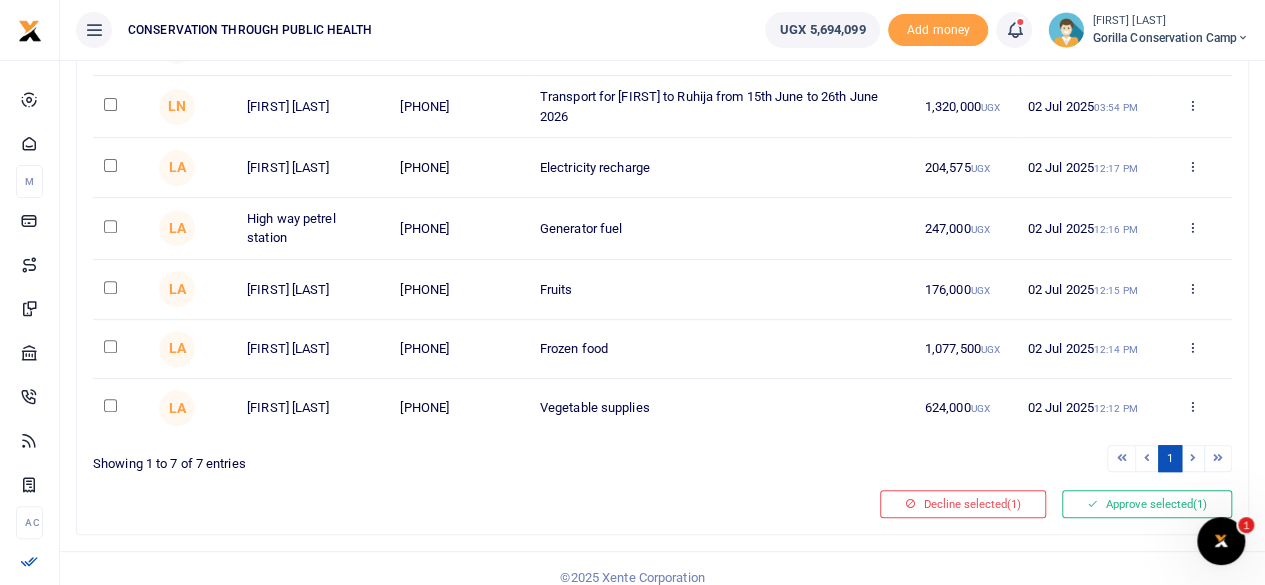 click at bounding box center (110, 43) 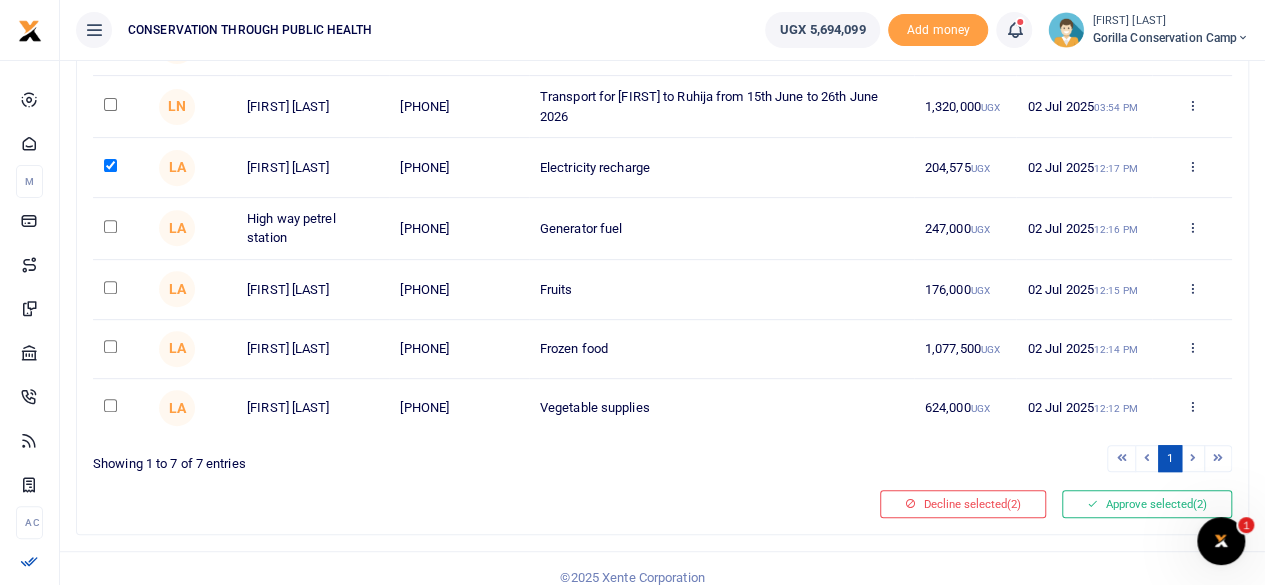 click at bounding box center [110, 104] 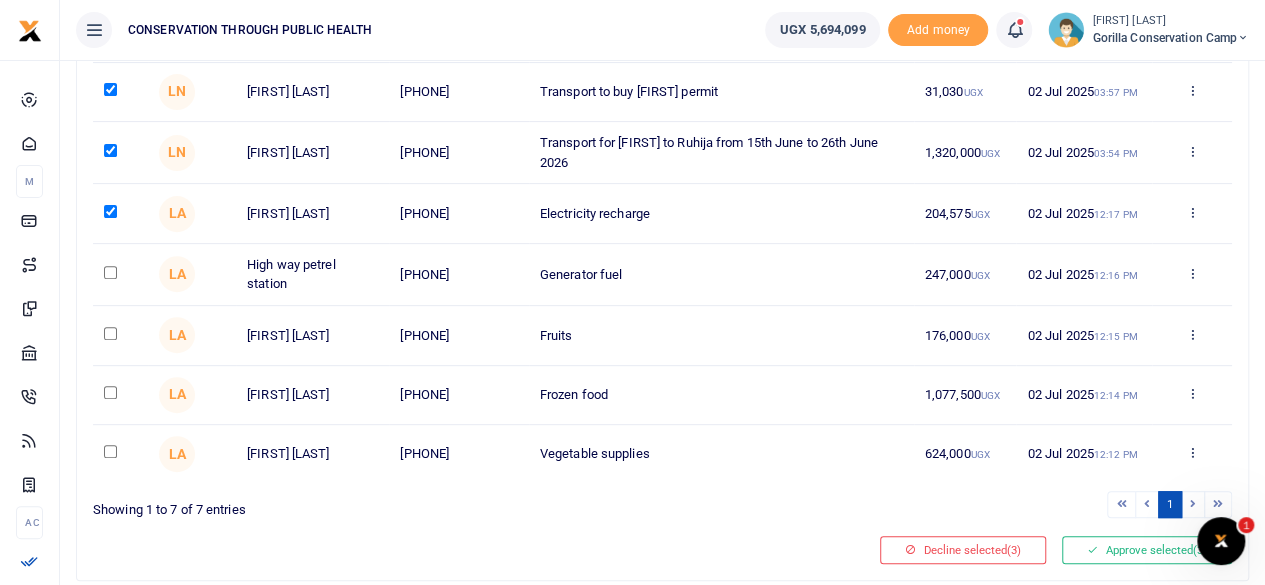 scroll, scrollTop: 300, scrollLeft: 0, axis: vertical 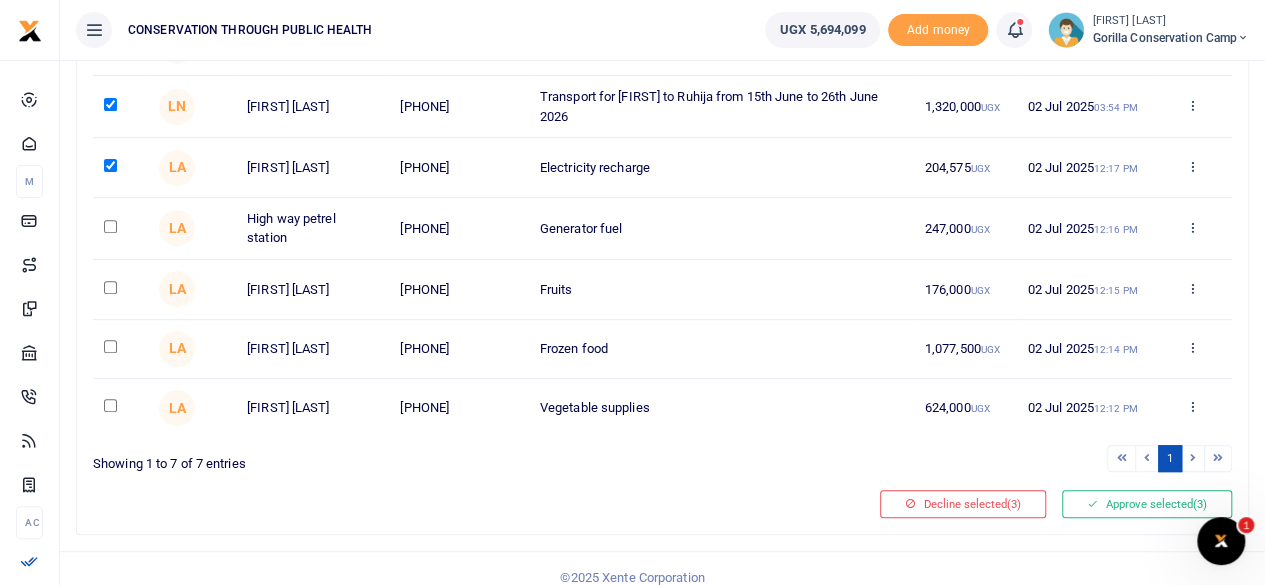 click at bounding box center [110, 104] 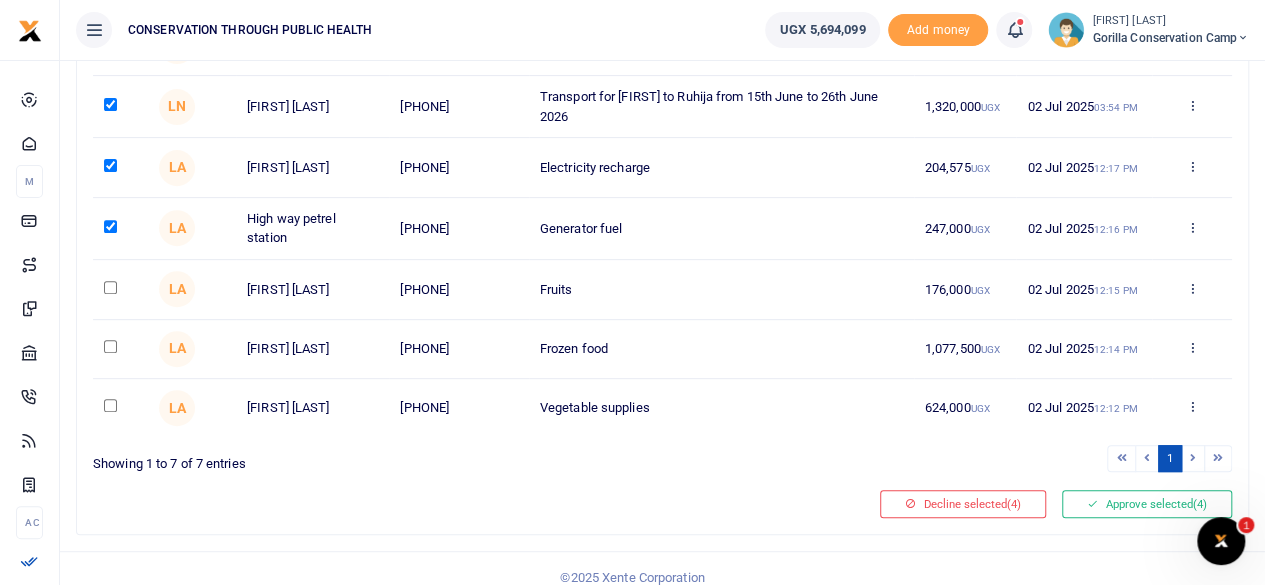 click at bounding box center [110, 43] 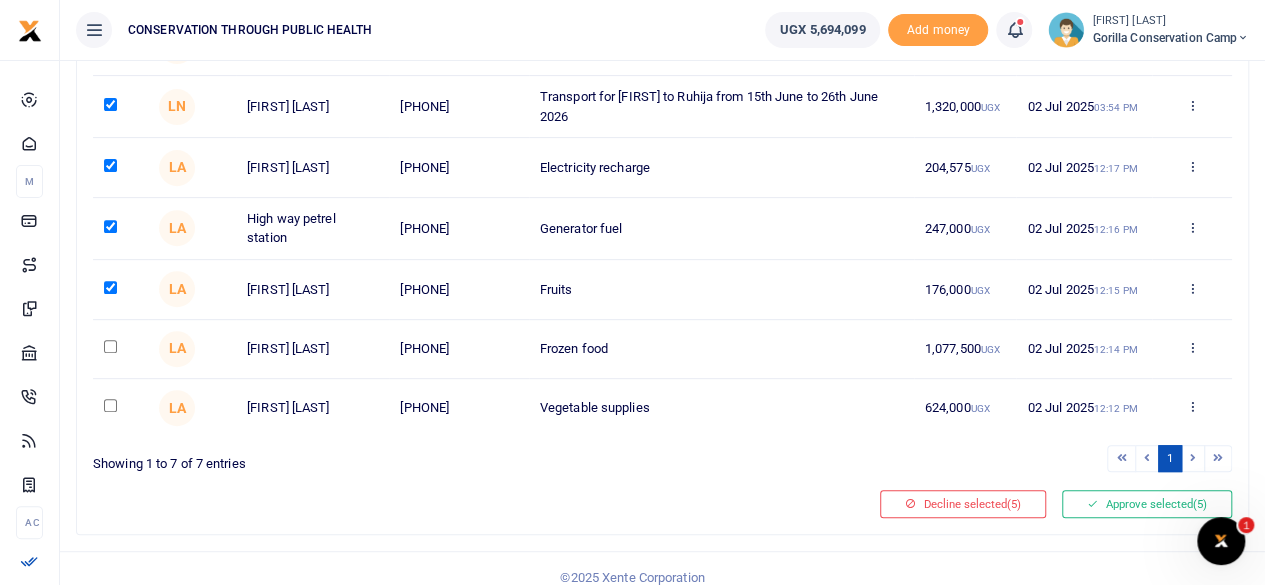 click at bounding box center [110, 104] 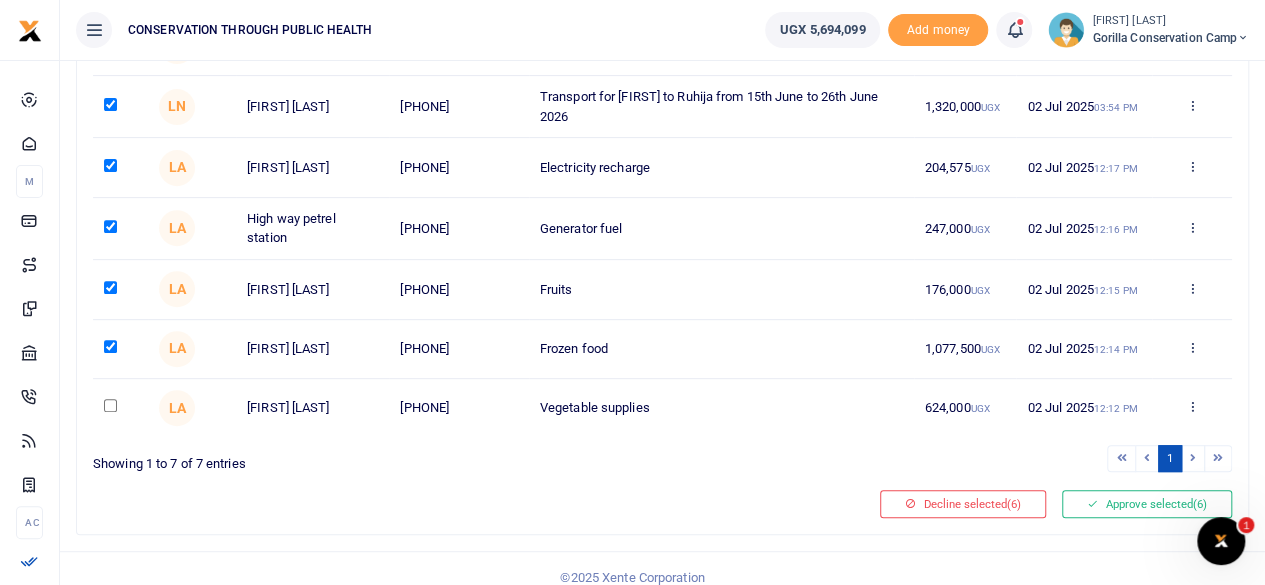 click at bounding box center (110, 43) 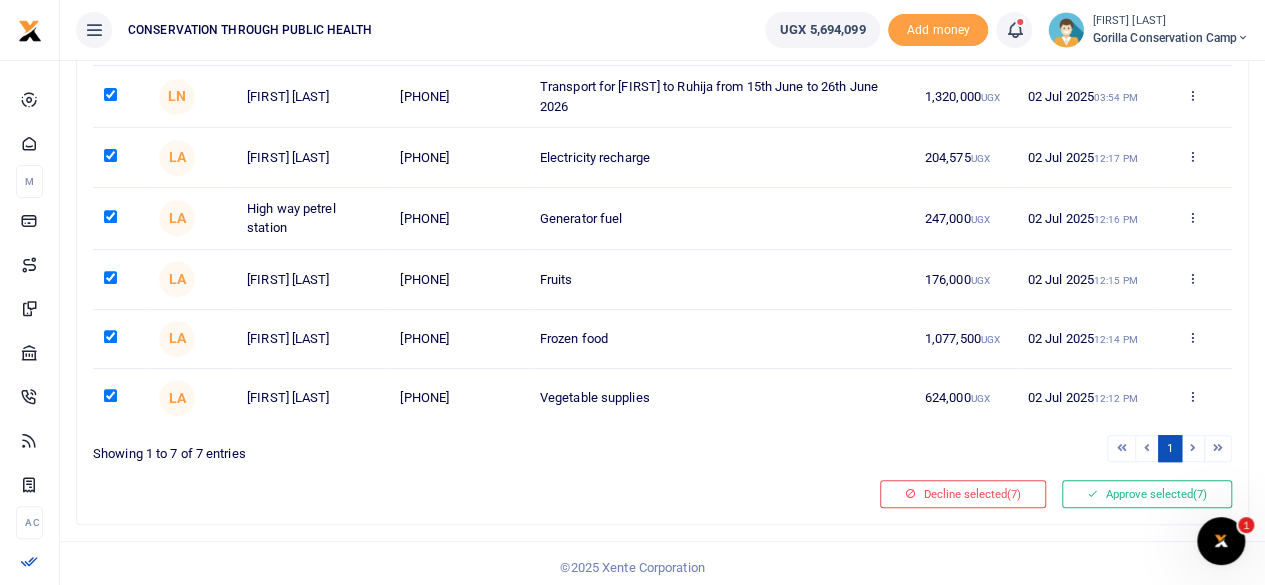scroll, scrollTop: 328, scrollLeft: 0, axis: vertical 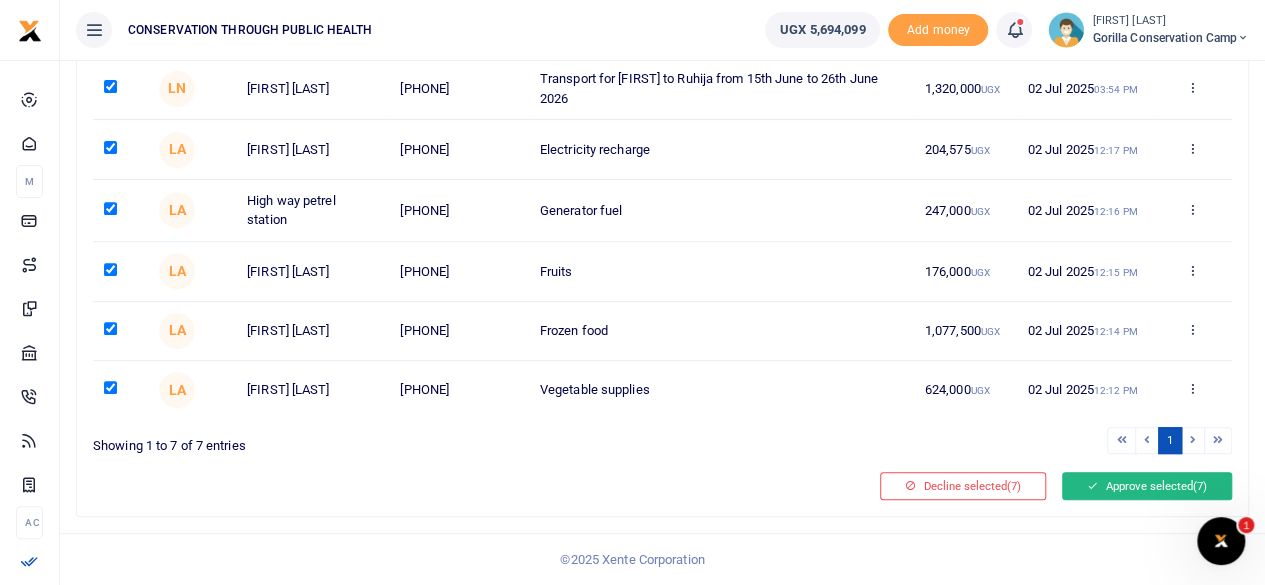 click on "Approve selected  (7)" at bounding box center (1147, 486) 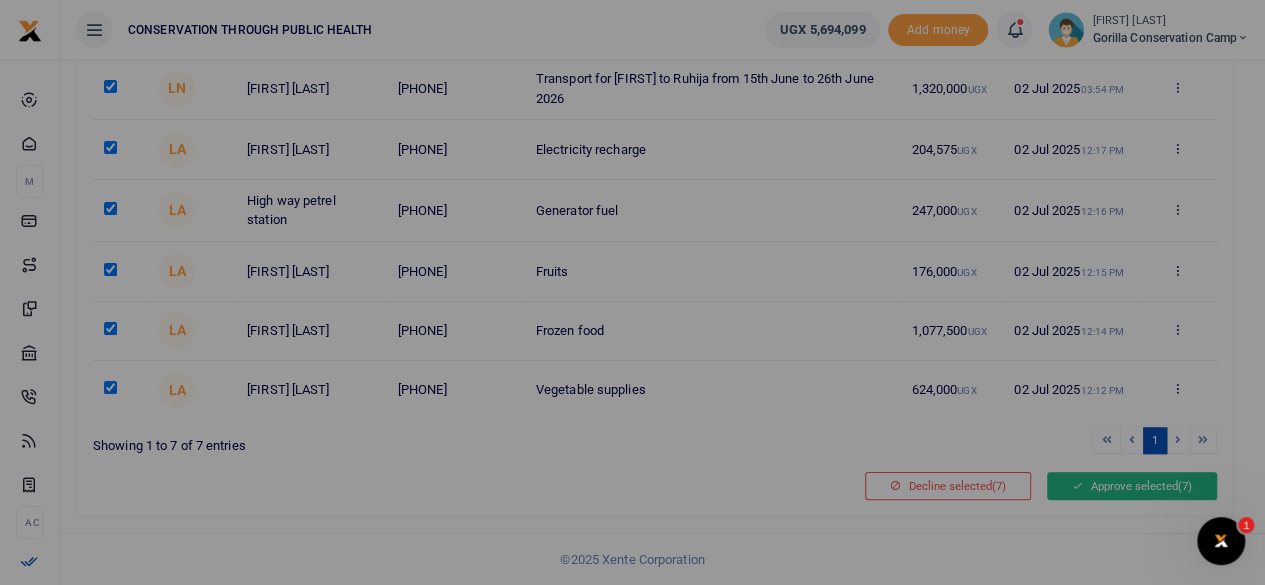 scroll, scrollTop: 308, scrollLeft: 0, axis: vertical 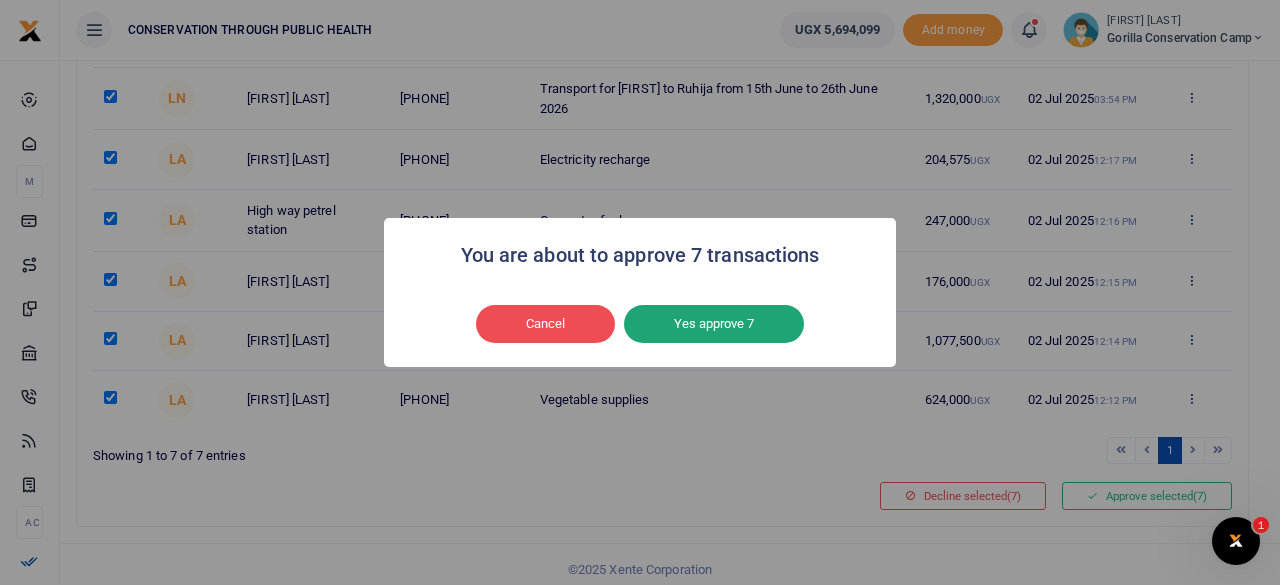 click on "Yes approve 7" at bounding box center [714, 324] 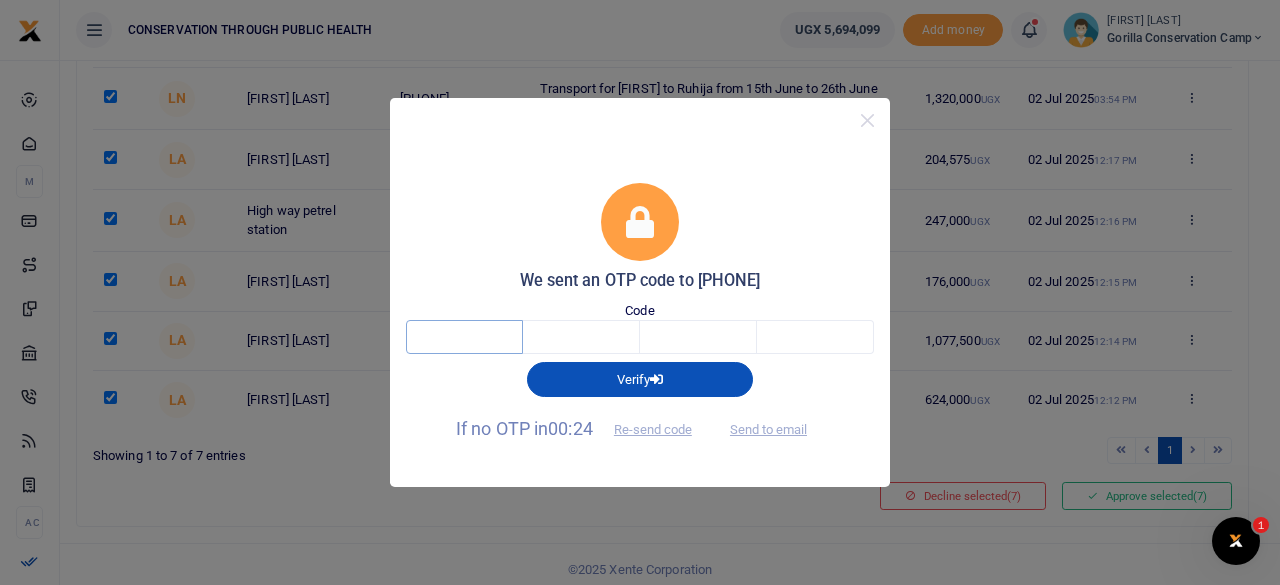 click at bounding box center (464, 337) 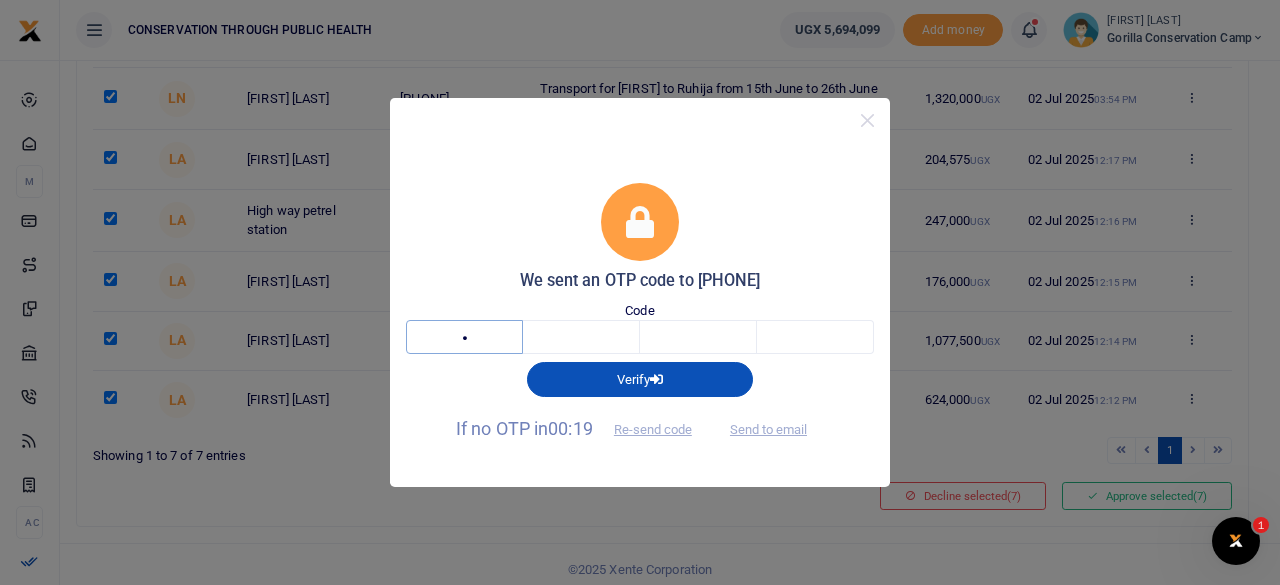 type on "2" 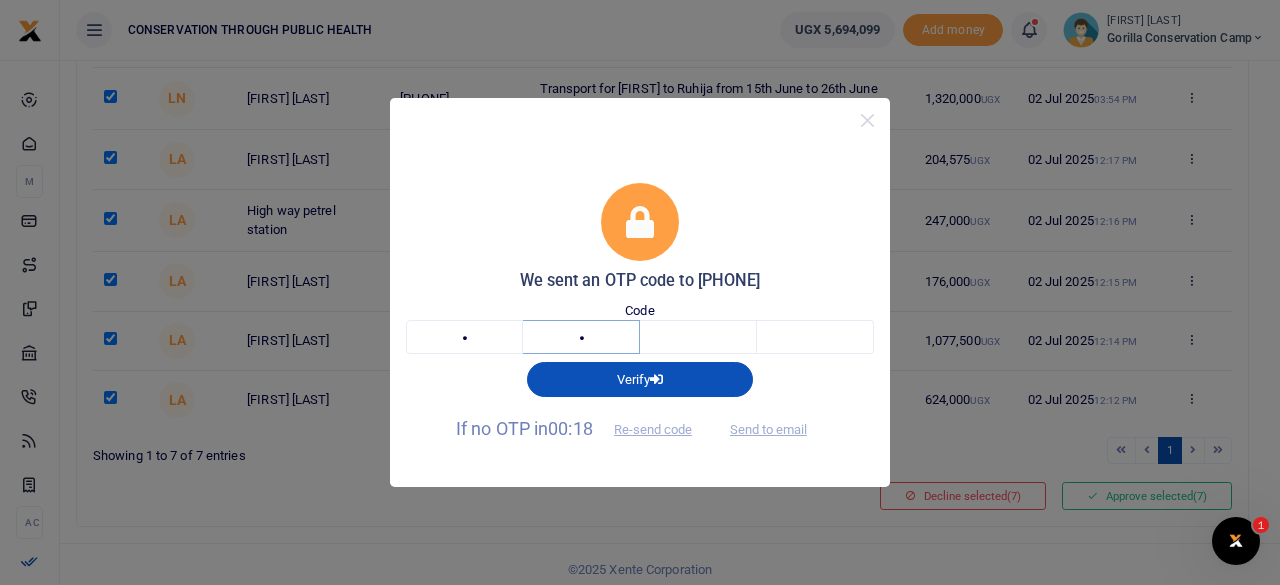 type on "0" 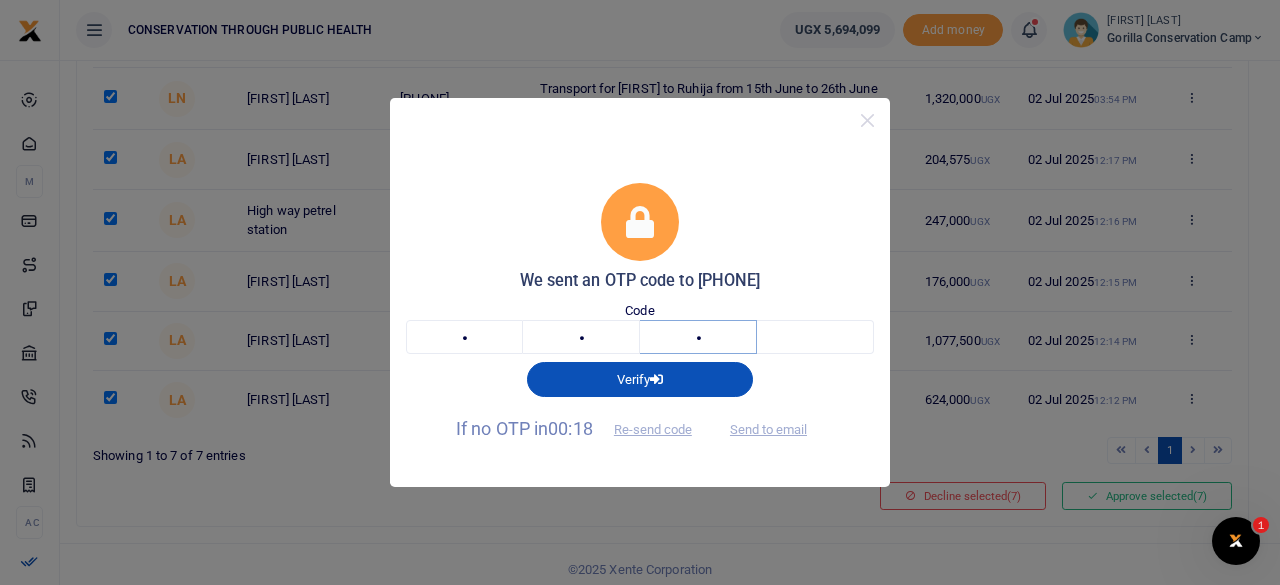 type on "0" 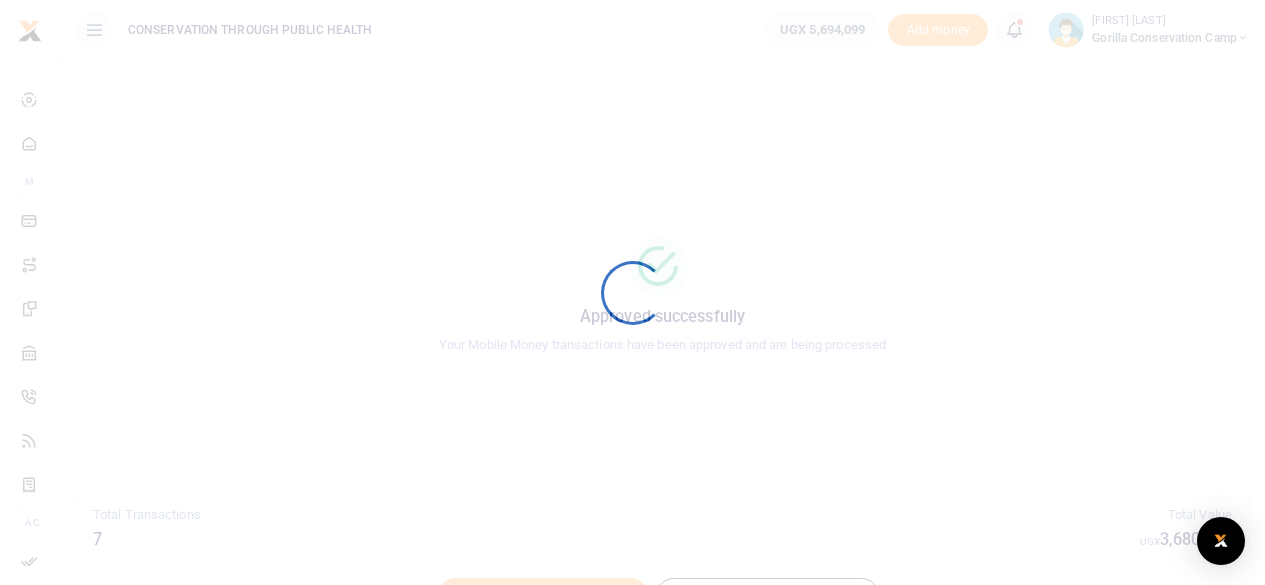 scroll, scrollTop: 0, scrollLeft: 0, axis: both 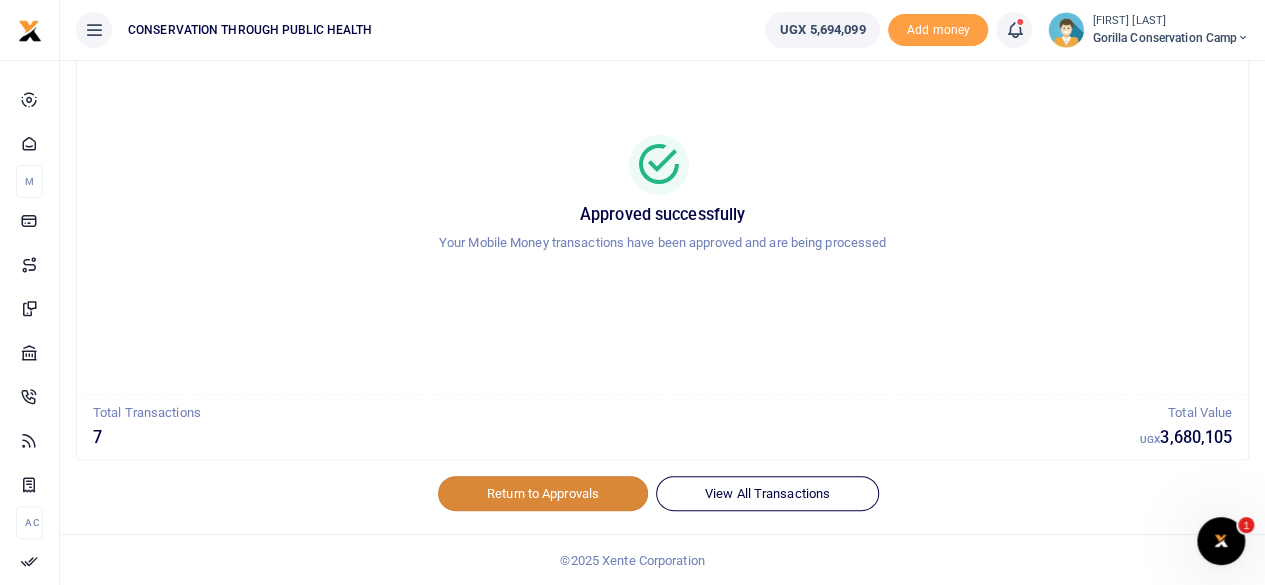 click on "Return to Approvals" at bounding box center [543, 493] 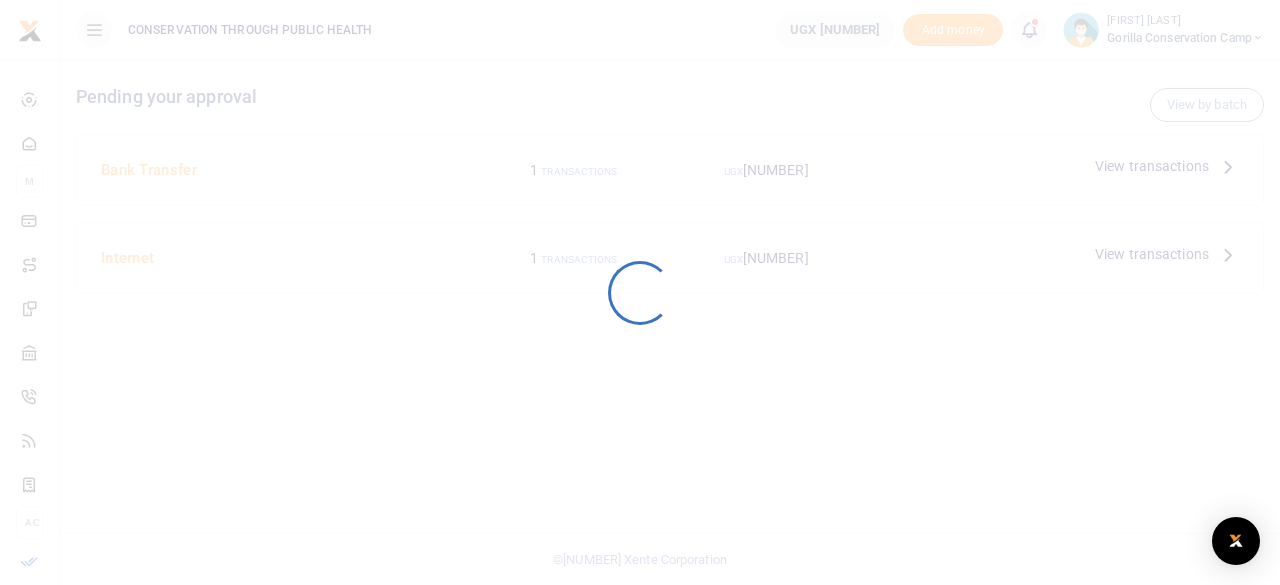 scroll, scrollTop: 0, scrollLeft: 0, axis: both 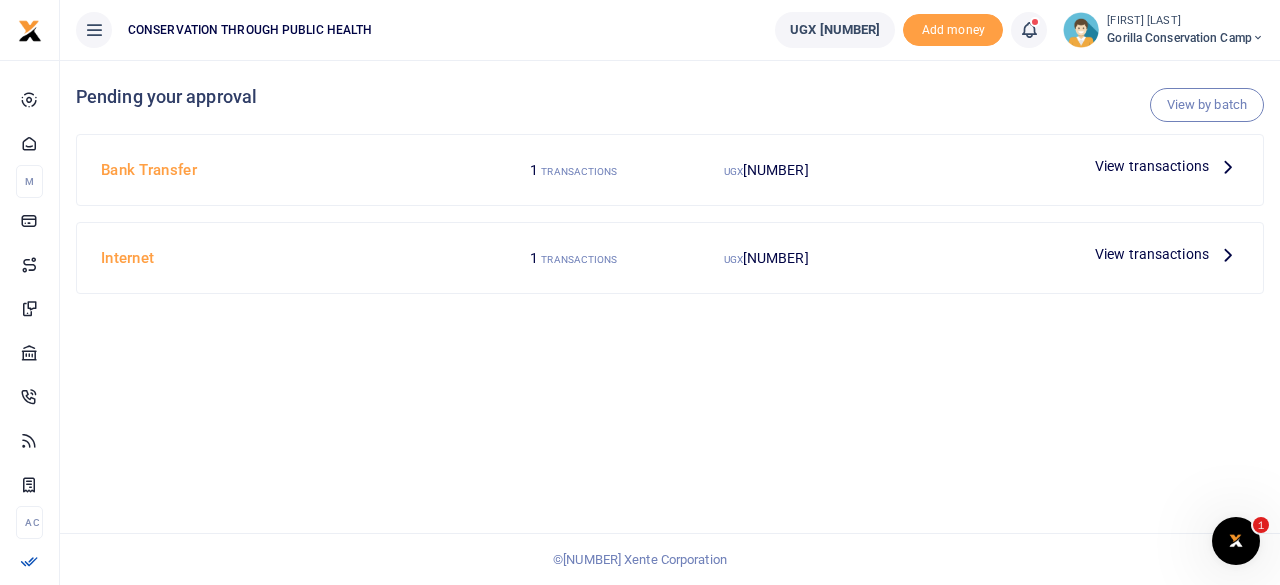 click at bounding box center (1228, 166) 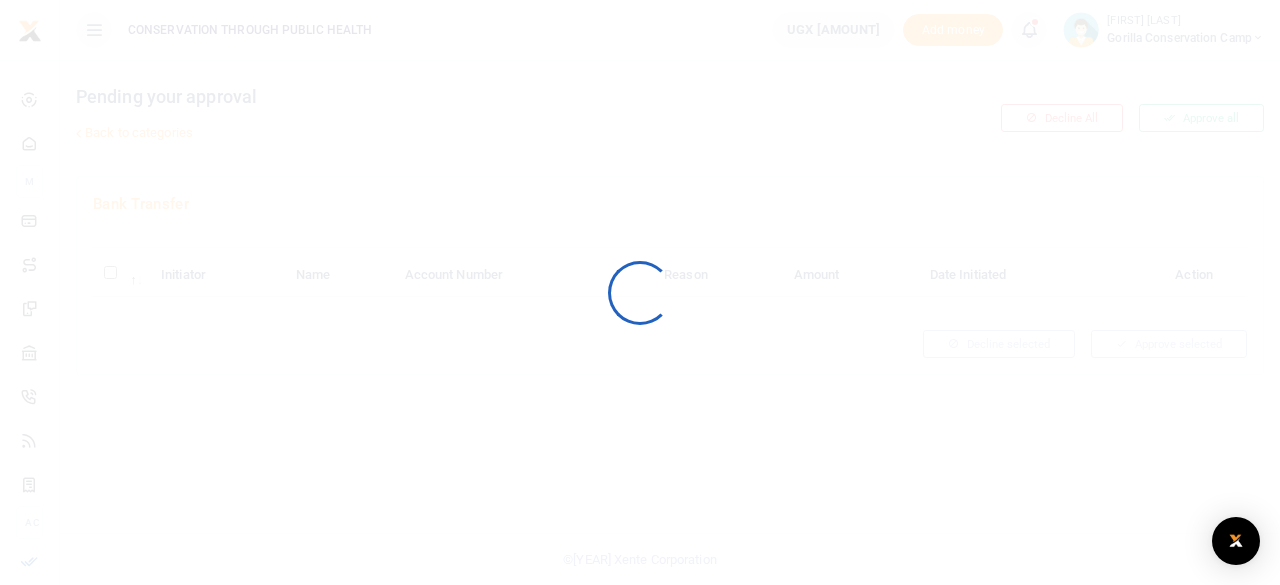 scroll, scrollTop: 0, scrollLeft: 0, axis: both 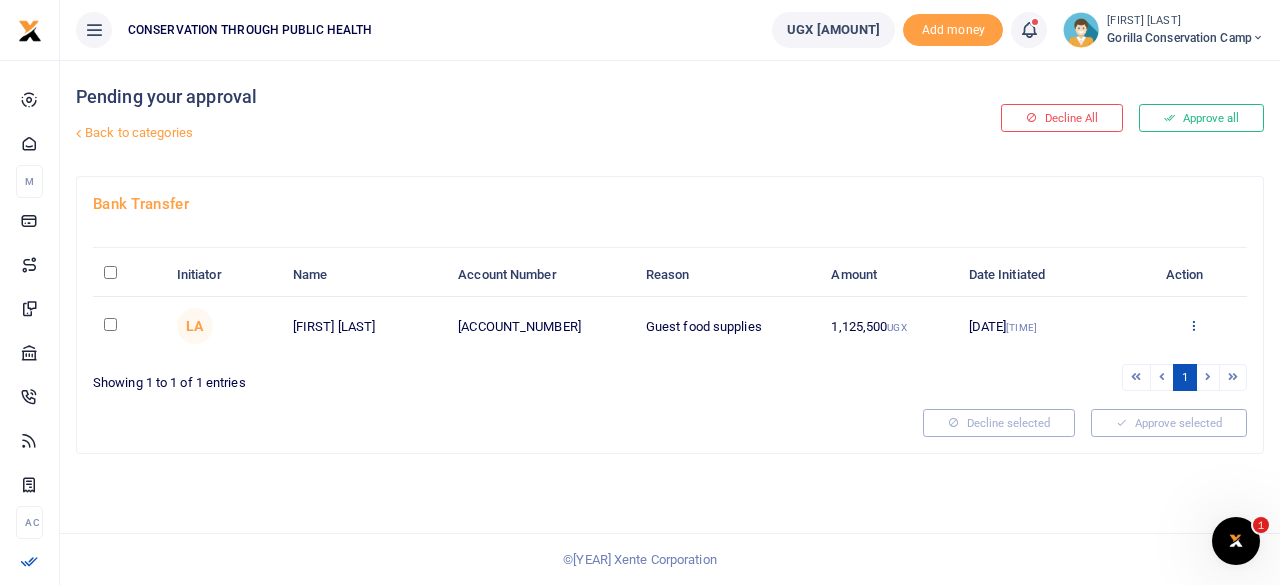 click at bounding box center (1193, 325) 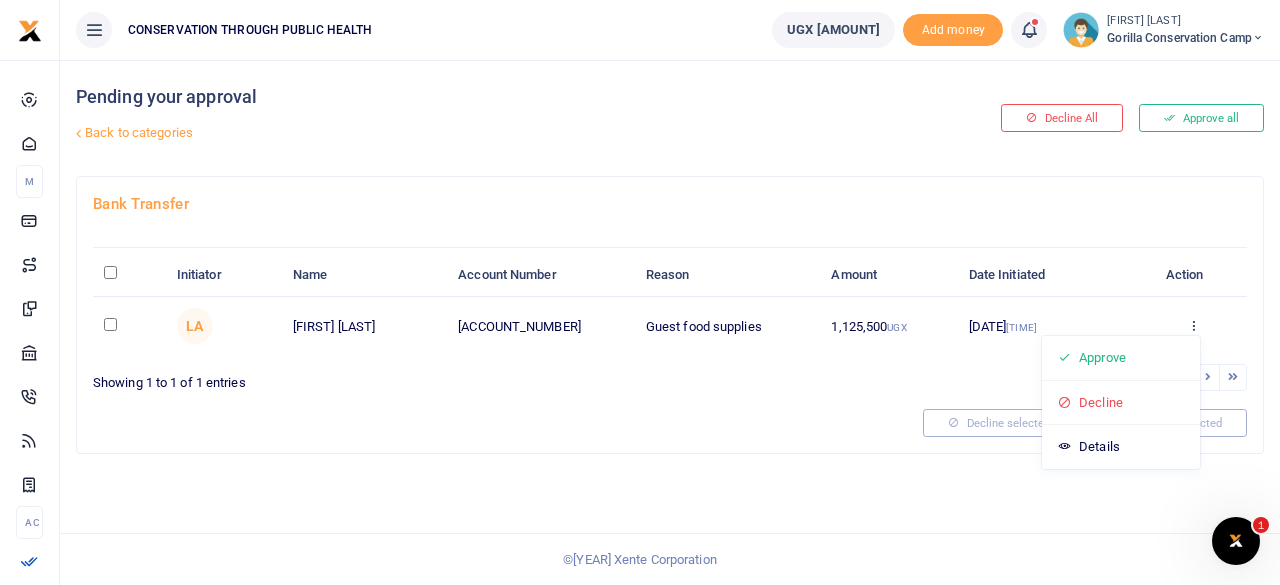 click on "Bank Transfer
Initiator Name Account Number Reason Amount Date Initiated Action
LA
Allen Musiimenta 3201467236 Guest food supplies  1,125,500  UGX  02 Jul 2025  12:11 PM
Approve
Decline
Details
1" at bounding box center (670, 314) 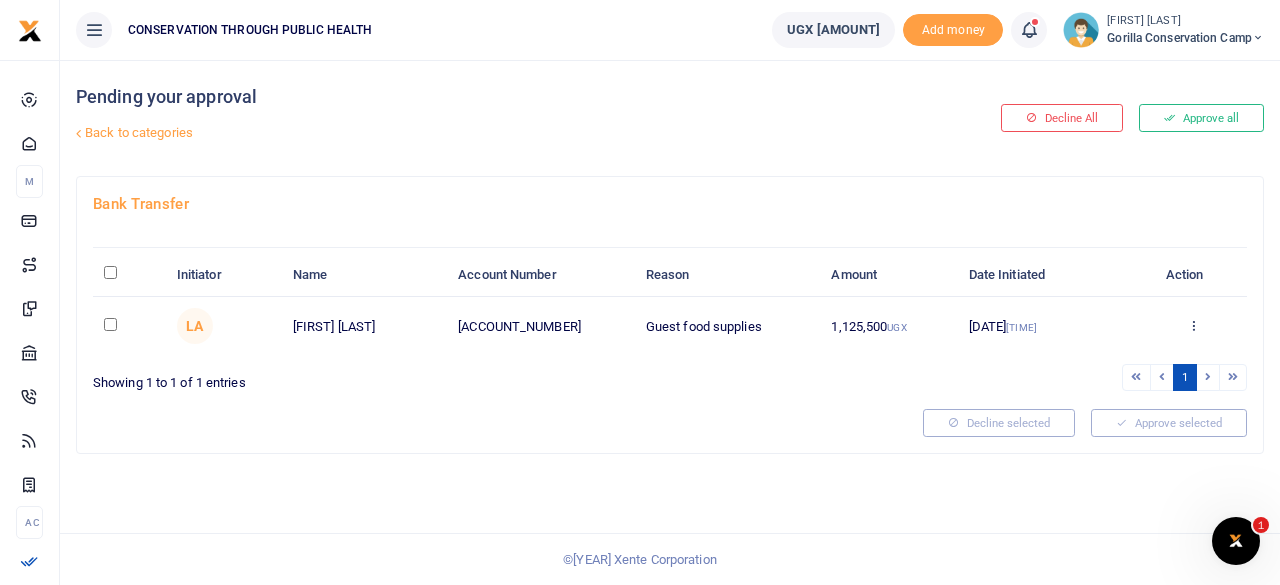 click on "Back to categories" at bounding box center (467, 133) 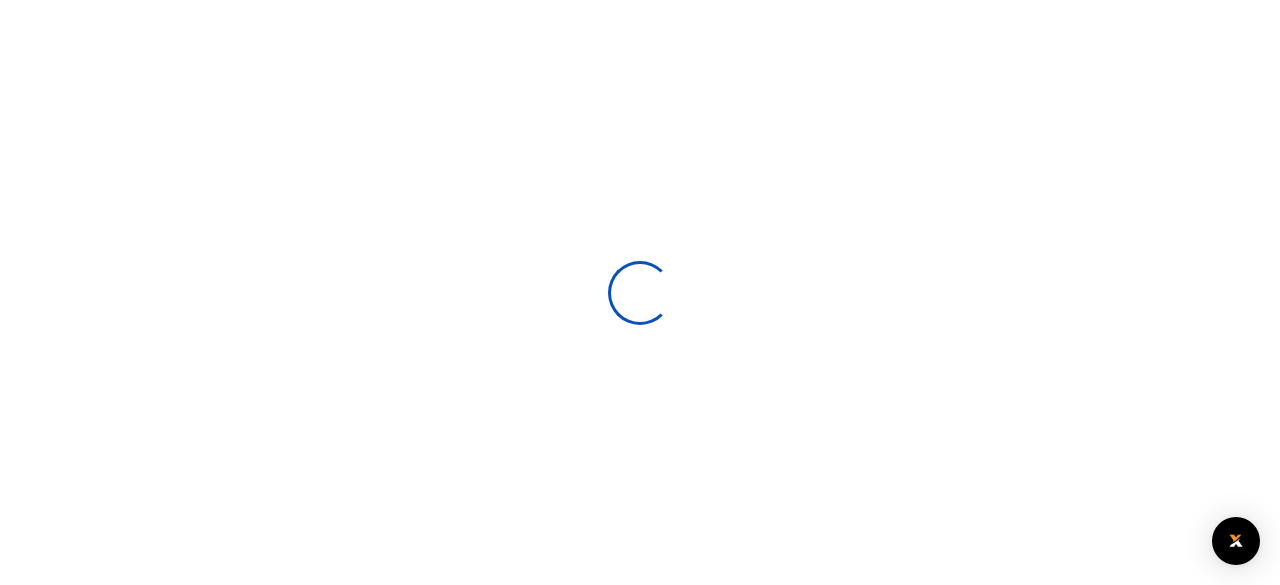 scroll, scrollTop: 0, scrollLeft: 0, axis: both 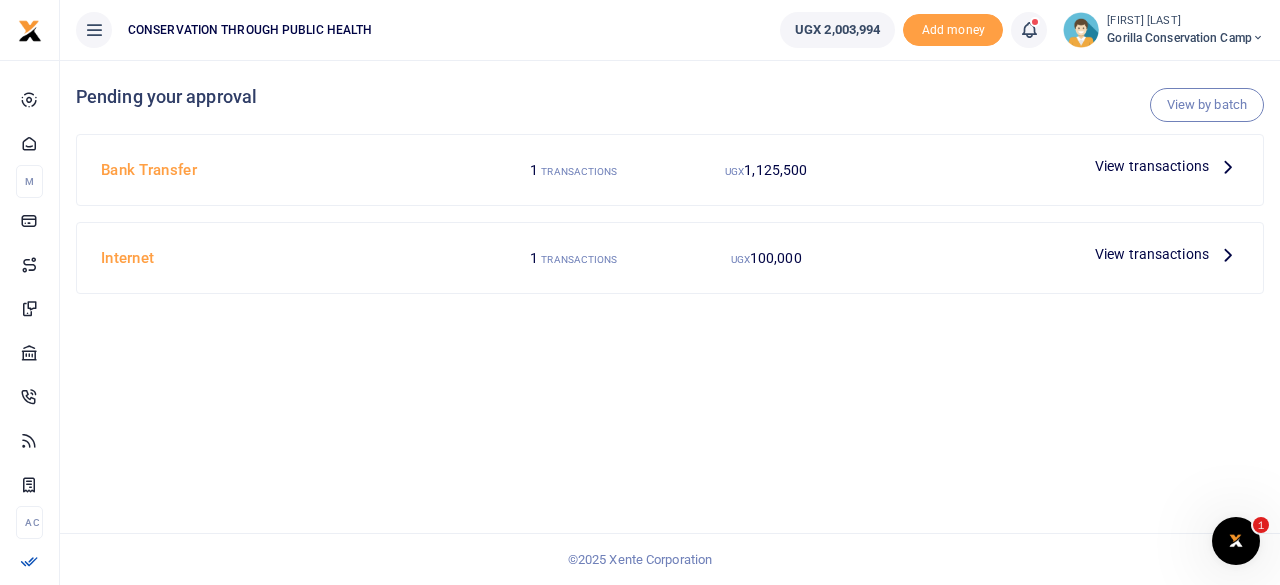 click at bounding box center [1228, 166] 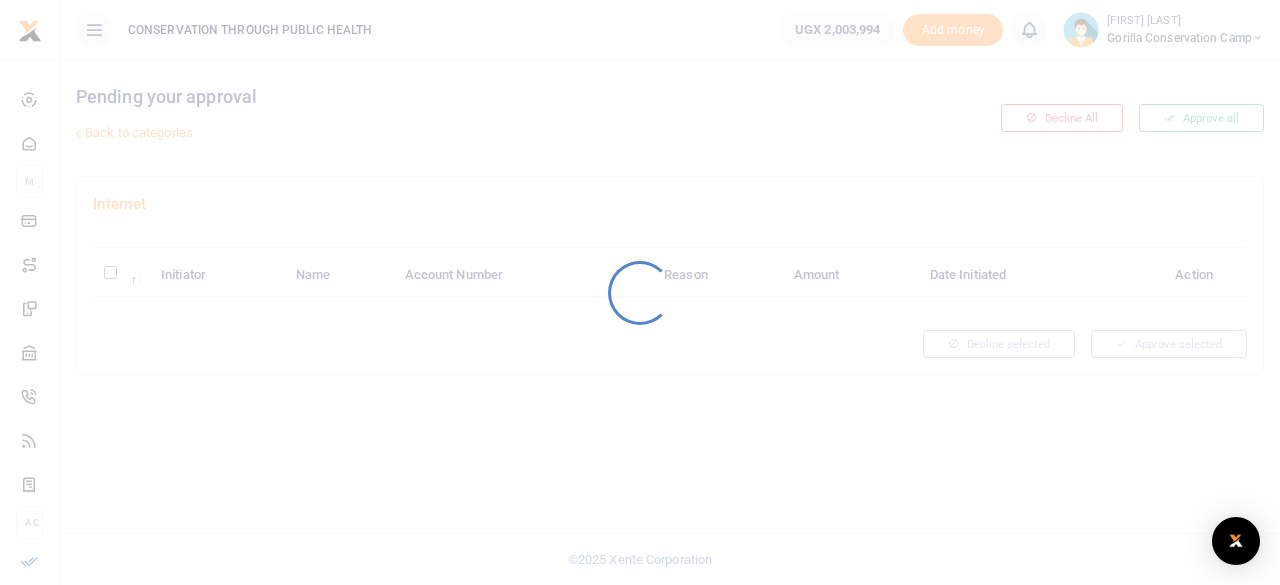 scroll, scrollTop: 0, scrollLeft: 0, axis: both 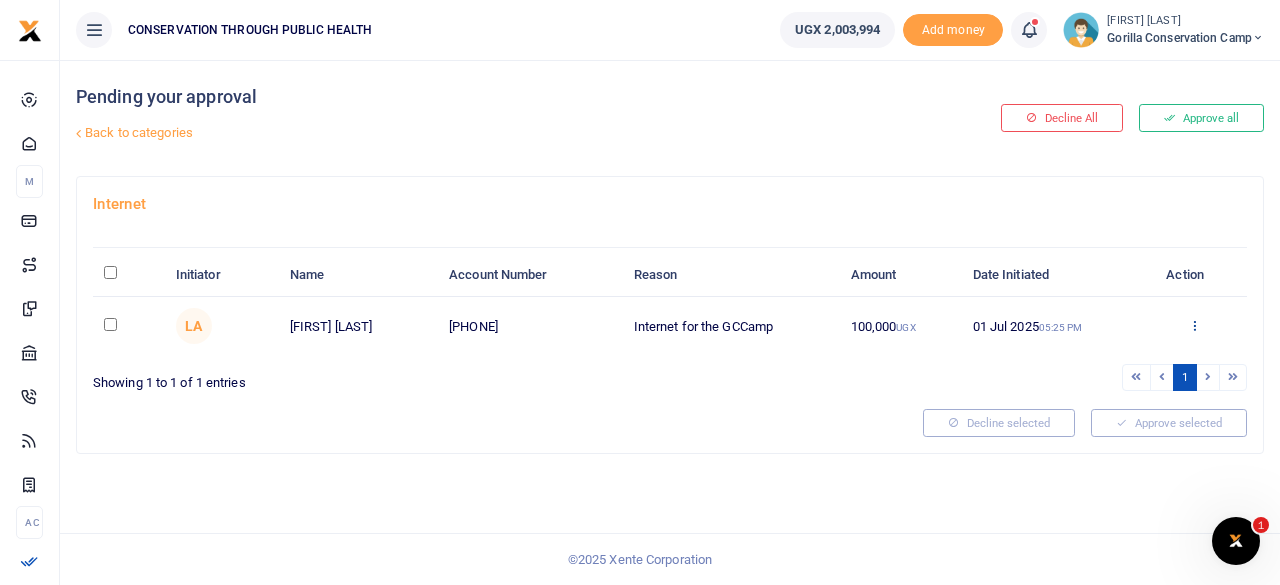click at bounding box center (1194, 325) 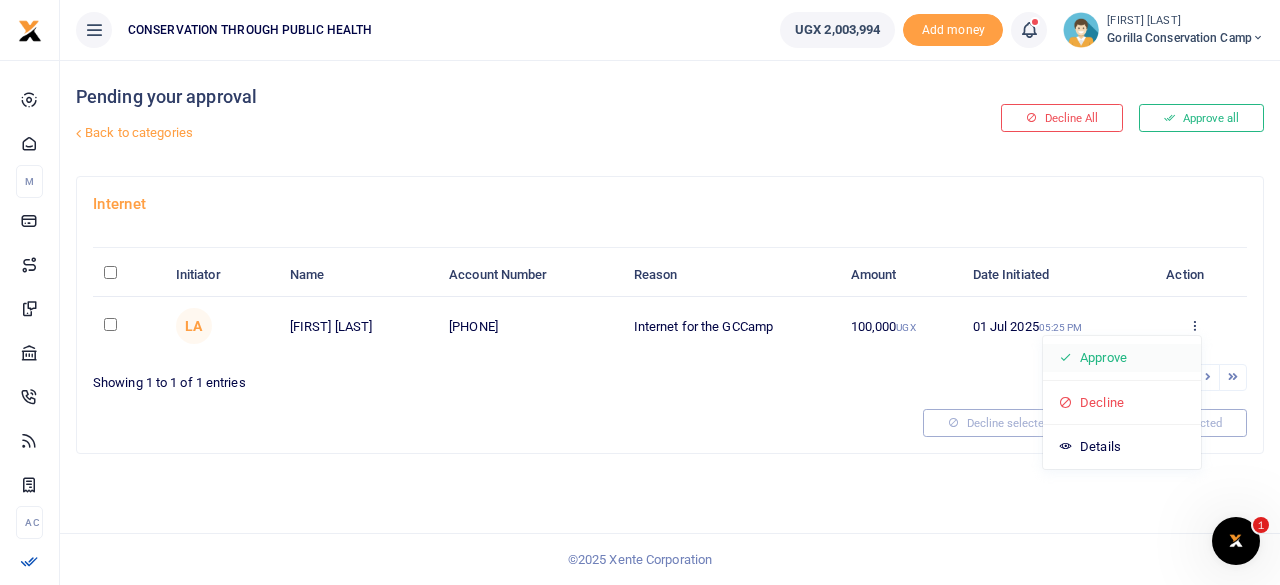 click on "Approve" at bounding box center [1122, 358] 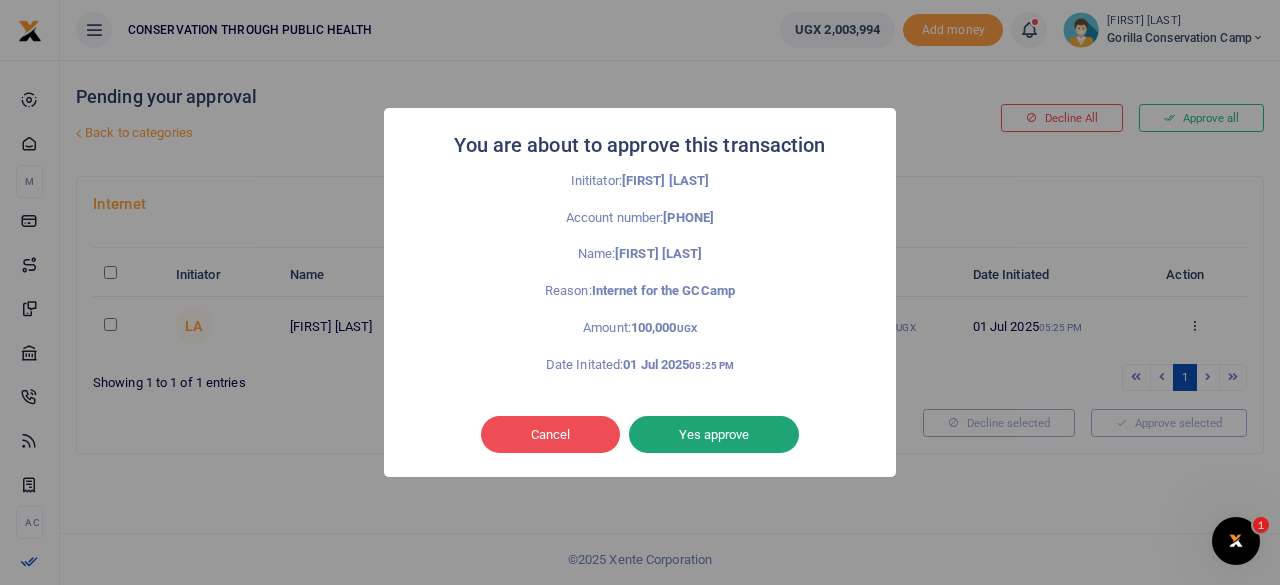 click on "Yes approve" at bounding box center [714, 435] 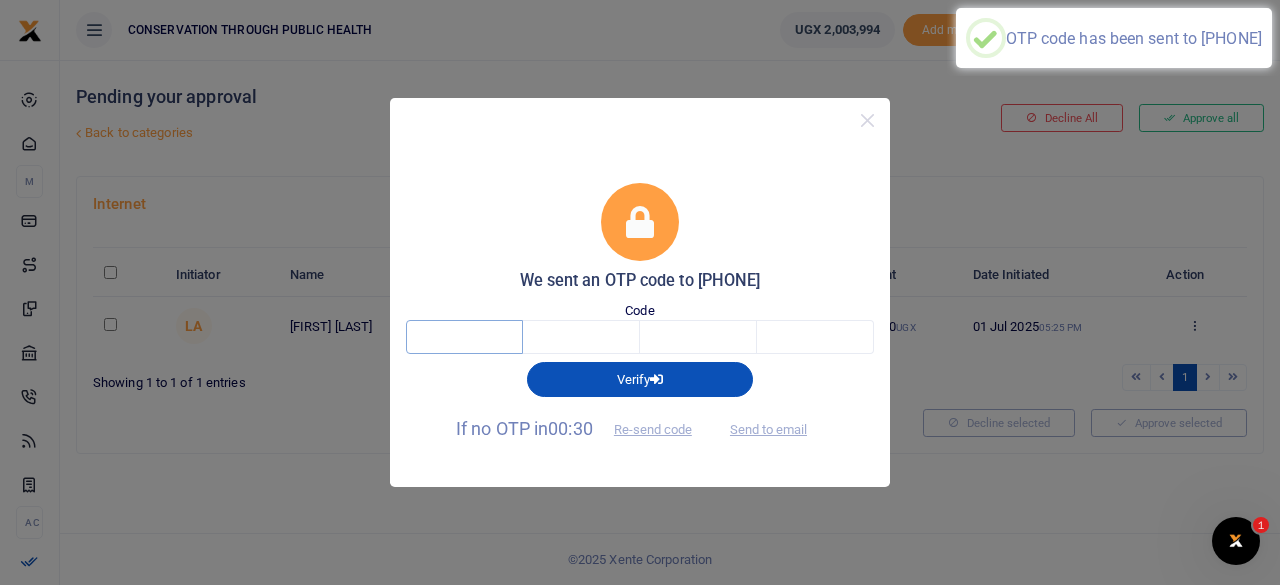 click at bounding box center (464, 337) 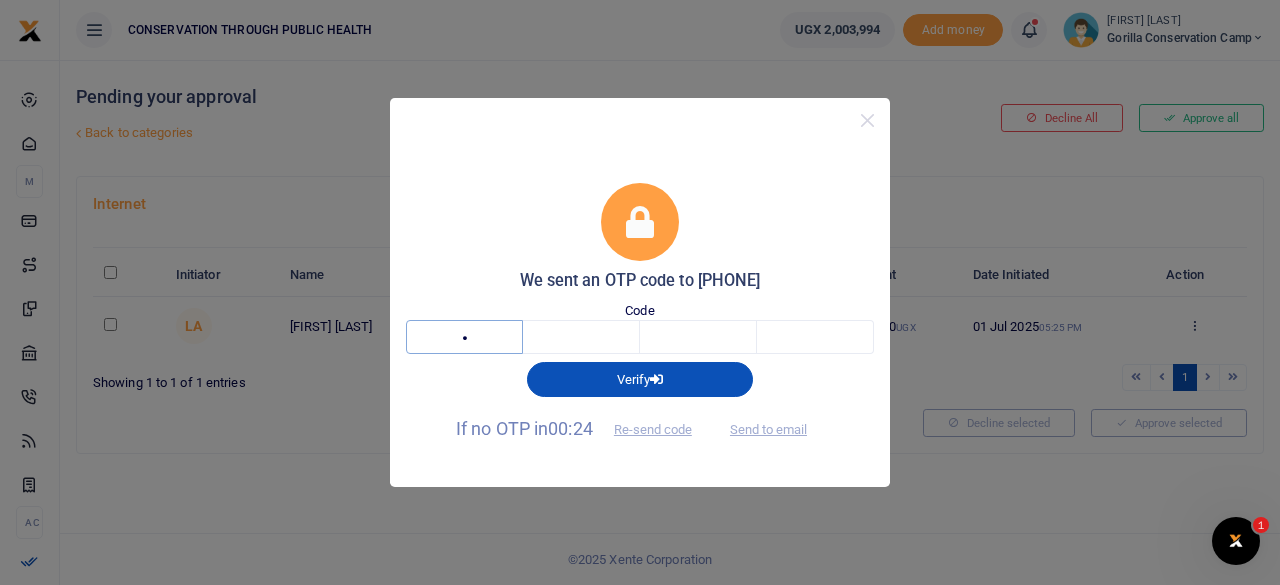 type on "8" 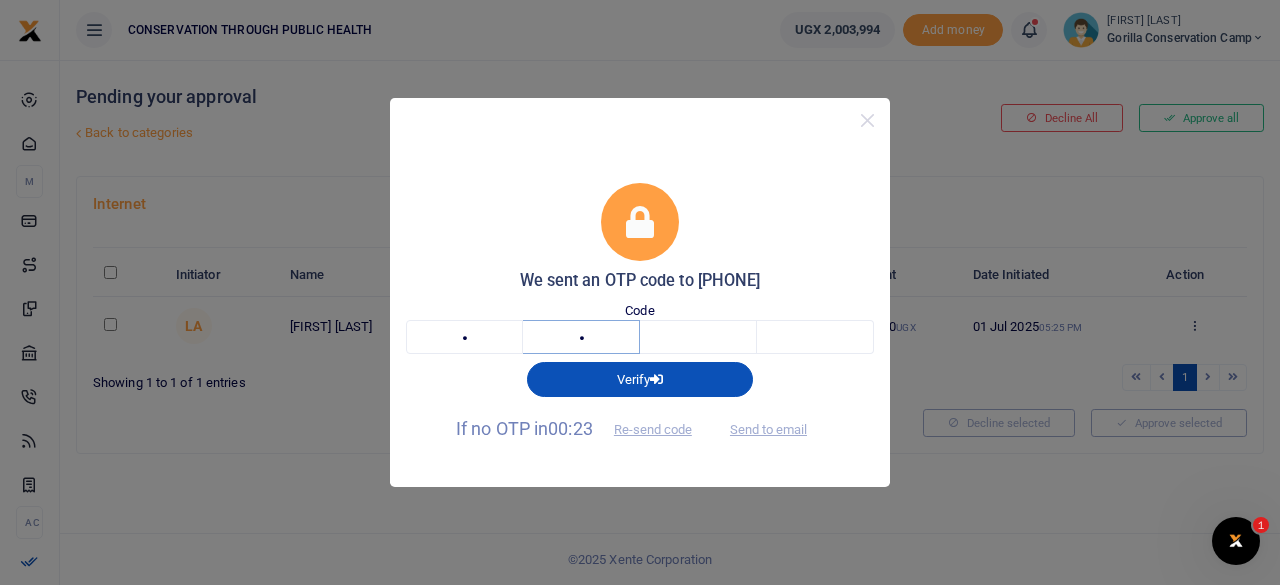 type on "5" 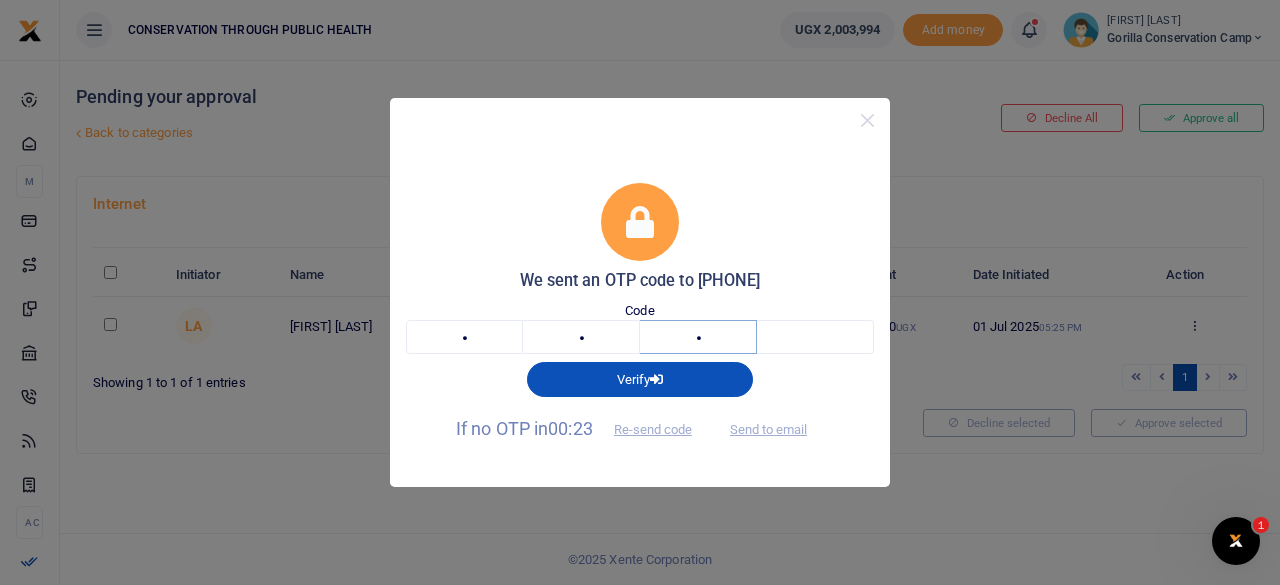 type on "0" 